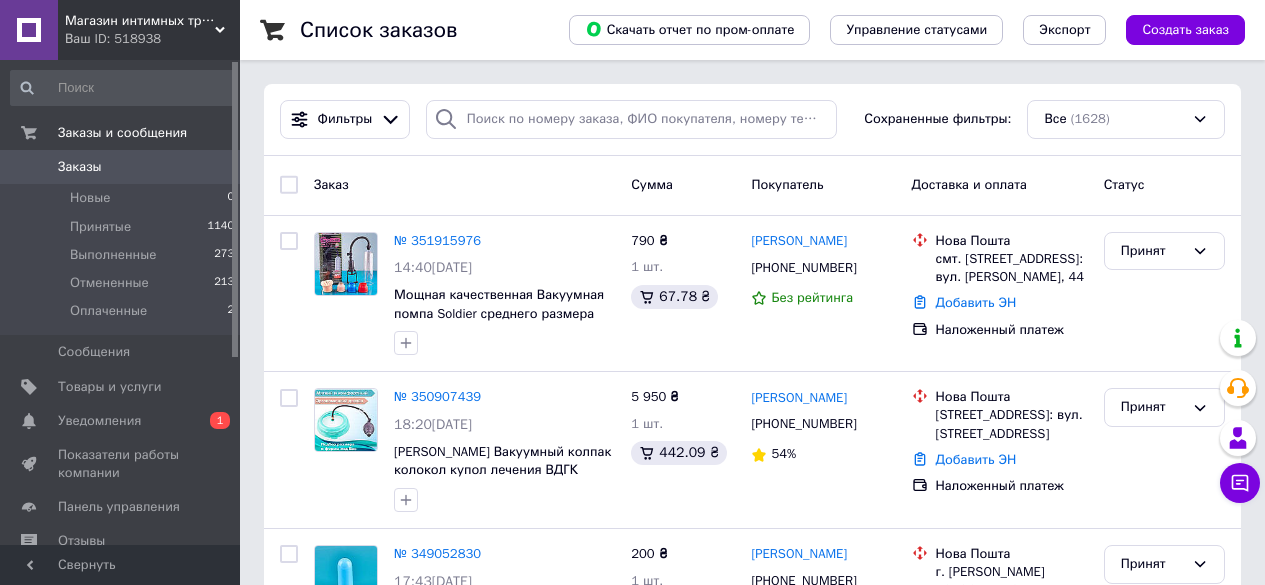 scroll, scrollTop: 0, scrollLeft: 0, axis: both 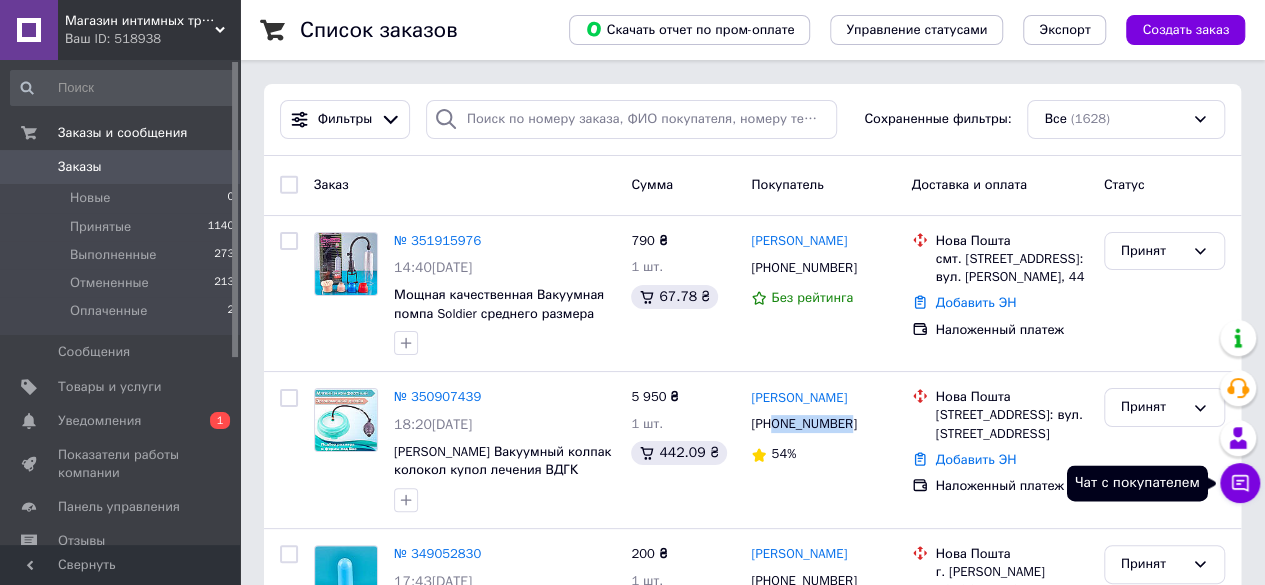 click 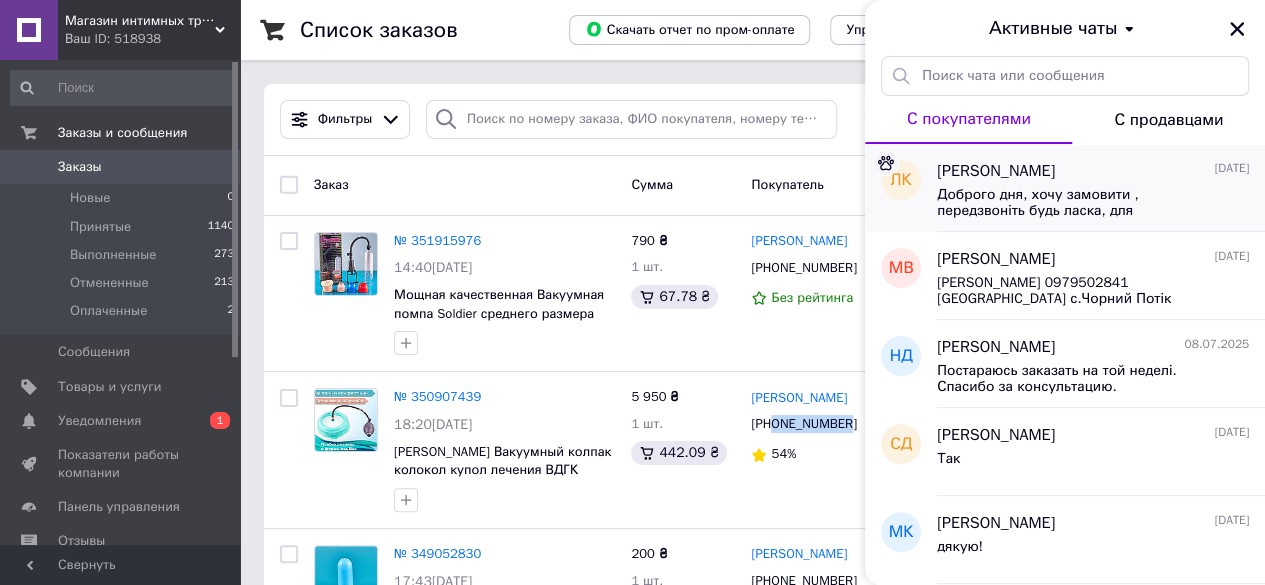 click on "Доброго дня, хочу замовити , передзвоніть будь ласка, для консультації. 0989394107" at bounding box center (1079, 203) 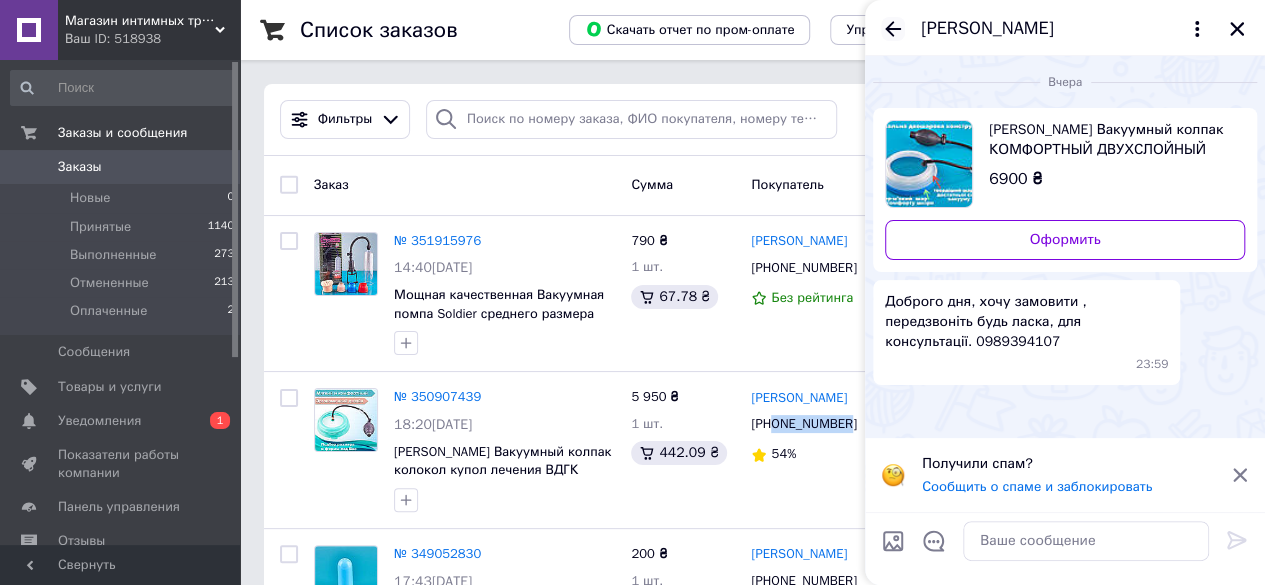 click 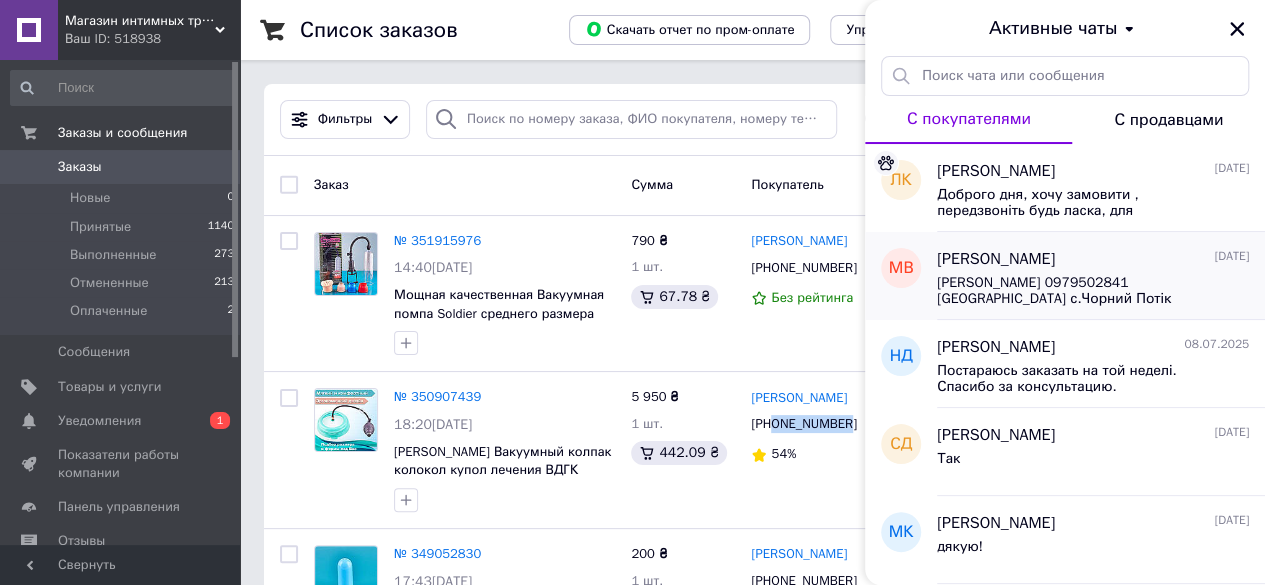 click on "[PERSON_NAME]
0979502841
[GEOGRAPHIC_DATA]
с.Чорний Потік
Відділення 1. Б.Хмельницького 366а," at bounding box center [1079, 291] 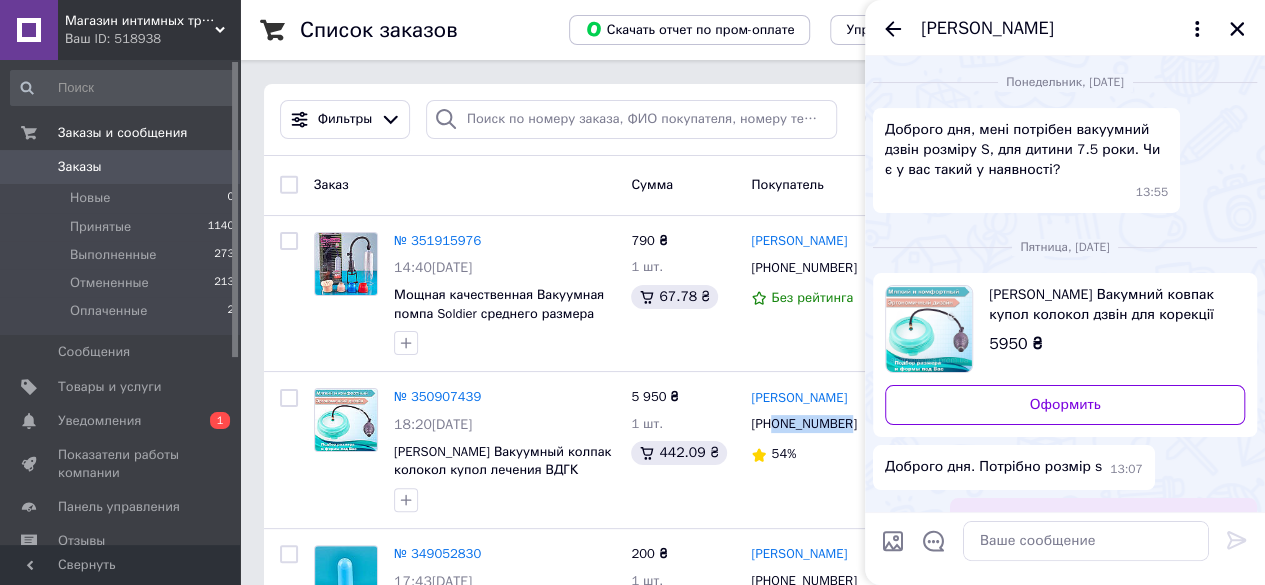 scroll, scrollTop: 348, scrollLeft: 0, axis: vertical 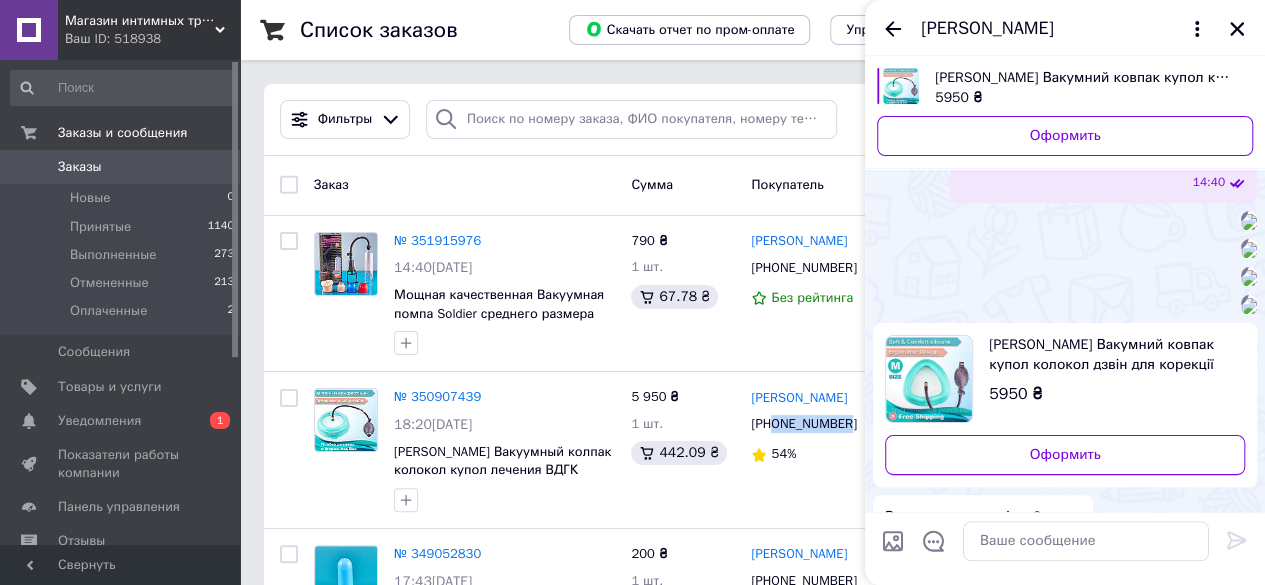 click at bounding box center [1249, 222] 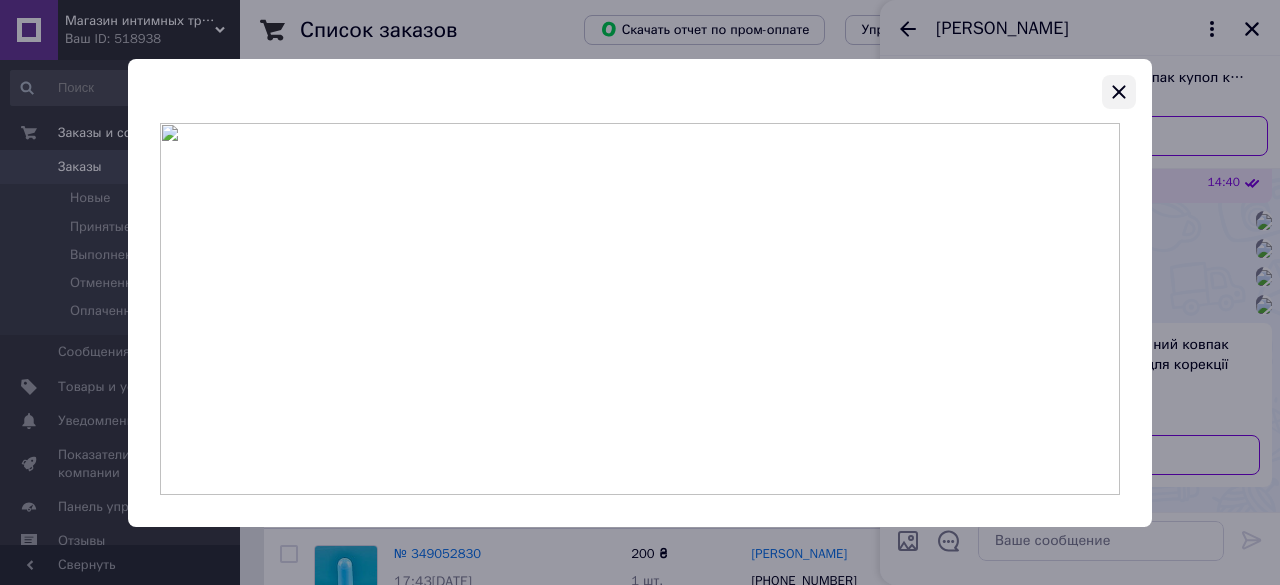 click 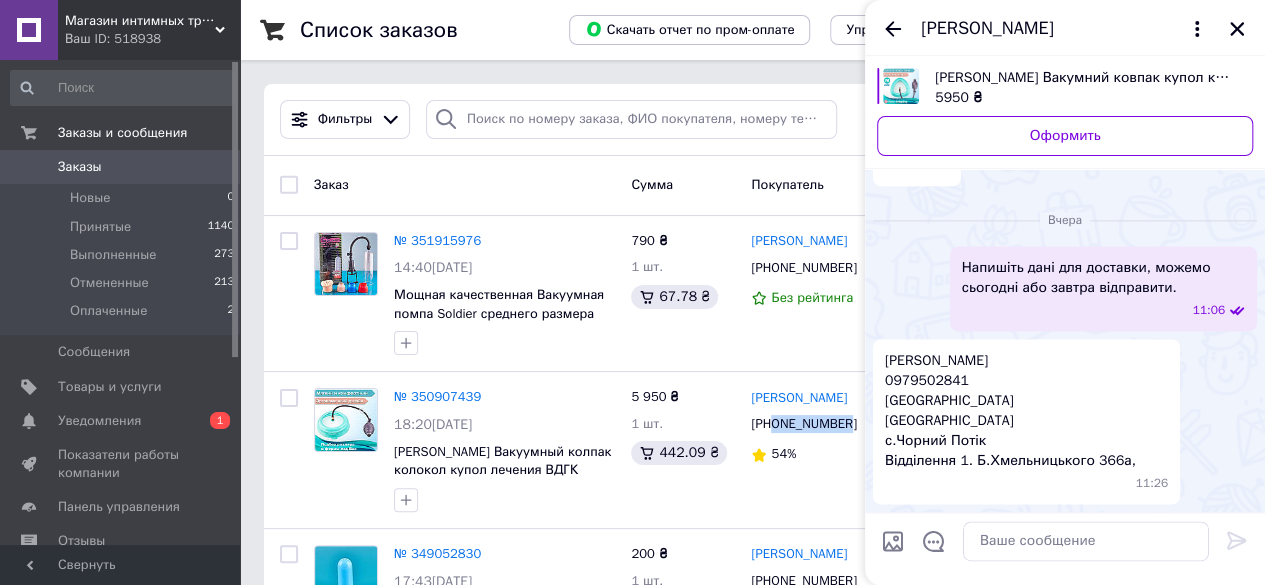 scroll, scrollTop: 2089, scrollLeft: 0, axis: vertical 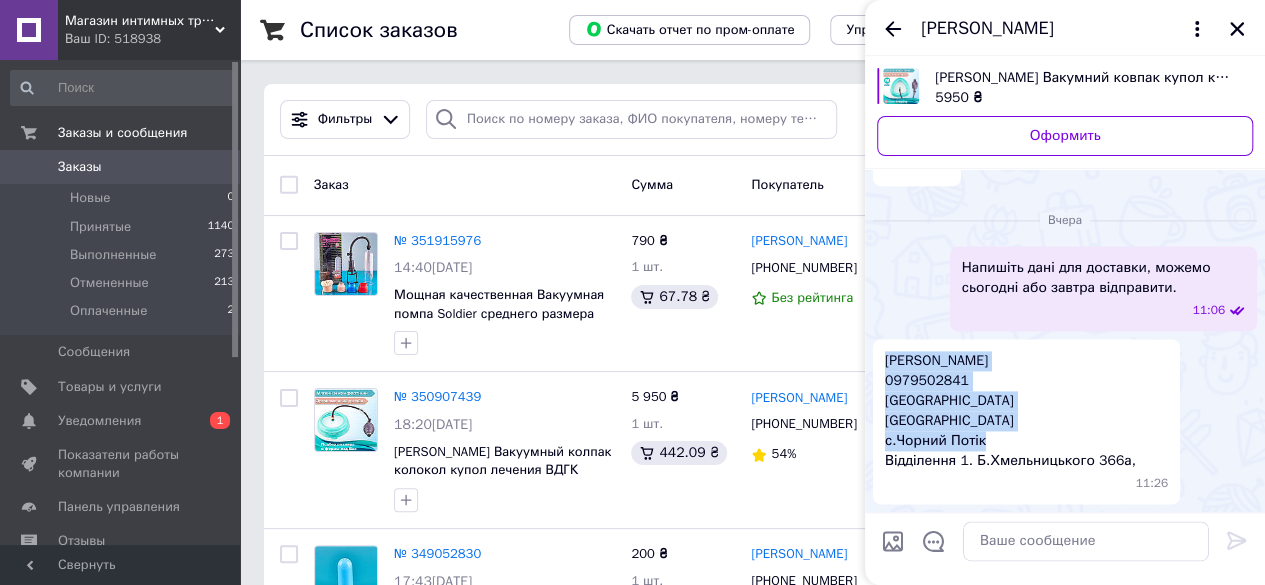 drag, startPoint x: 888, startPoint y: 381, endPoint x: 987, endPoint y: 459, distance: 126.035706 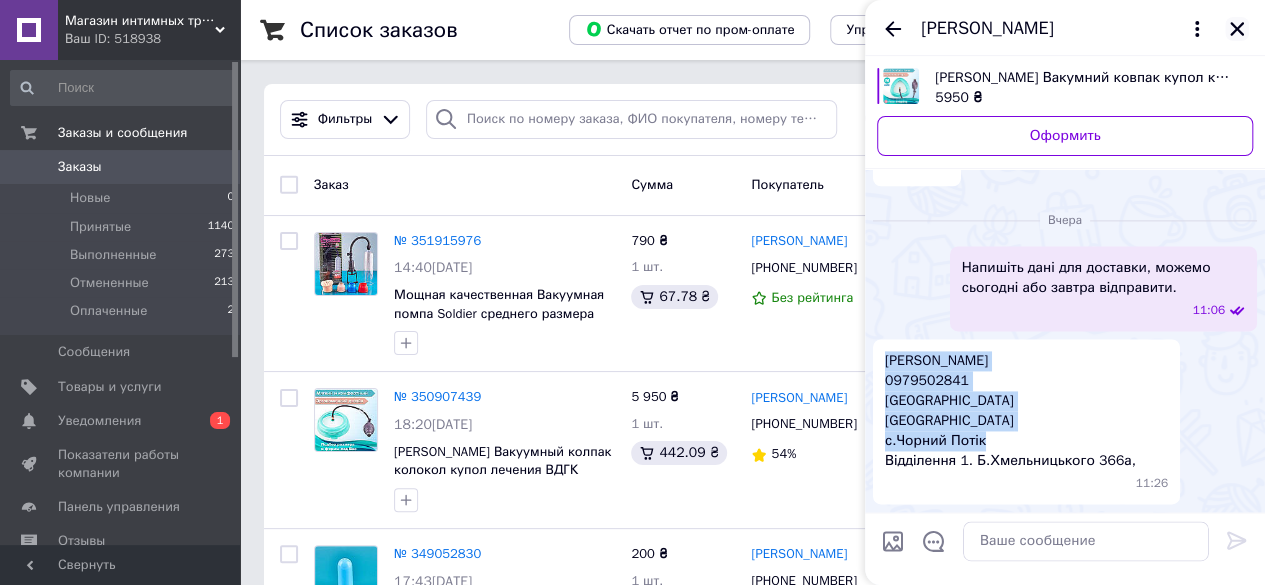 click 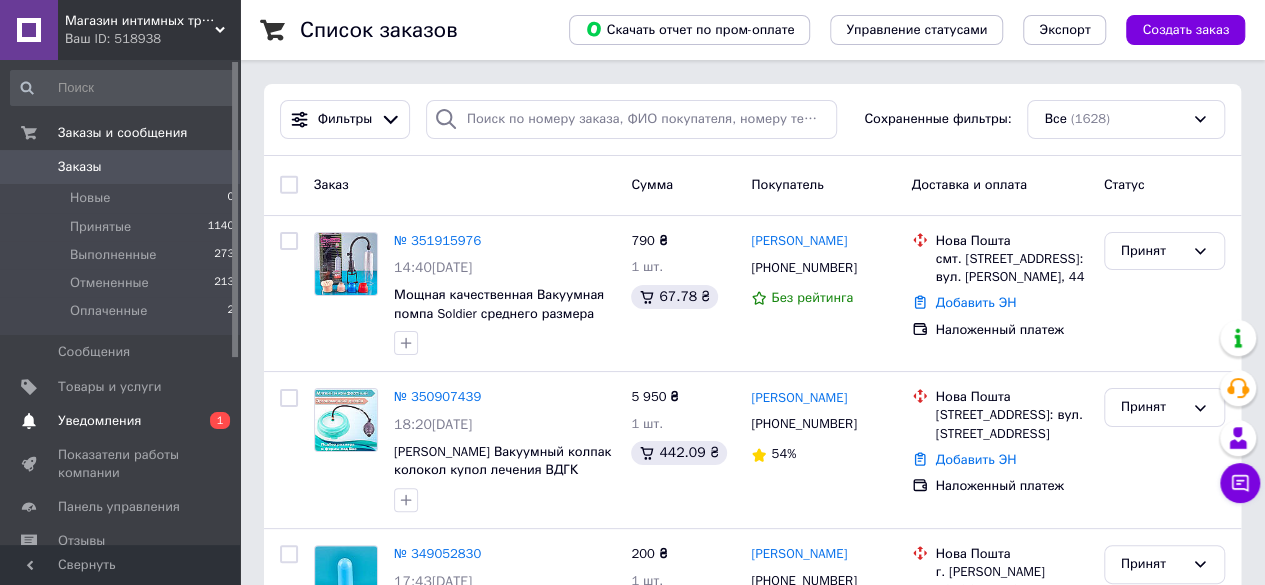 click on "Уведомления" at bounding box center [121, 421] 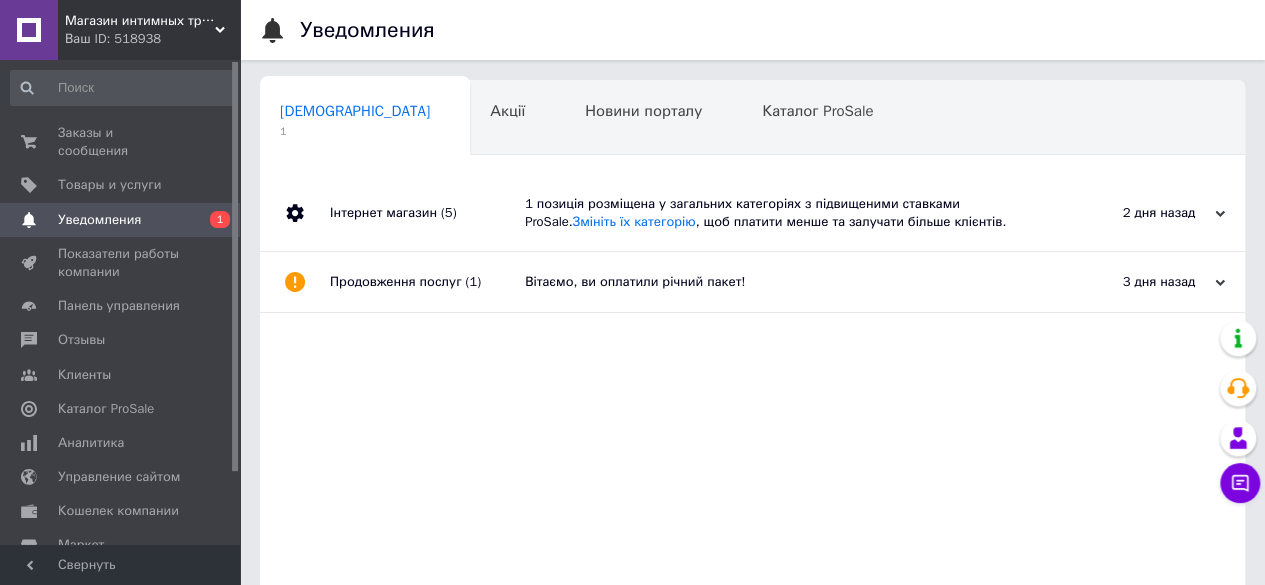 click on "1 позиція розміщена у загальних категоріях з підвищеними ставками ProSale.  Змініть їх категорію , щоб платити менше та залучати більше клієнтів." at bounding box center [775, 213] 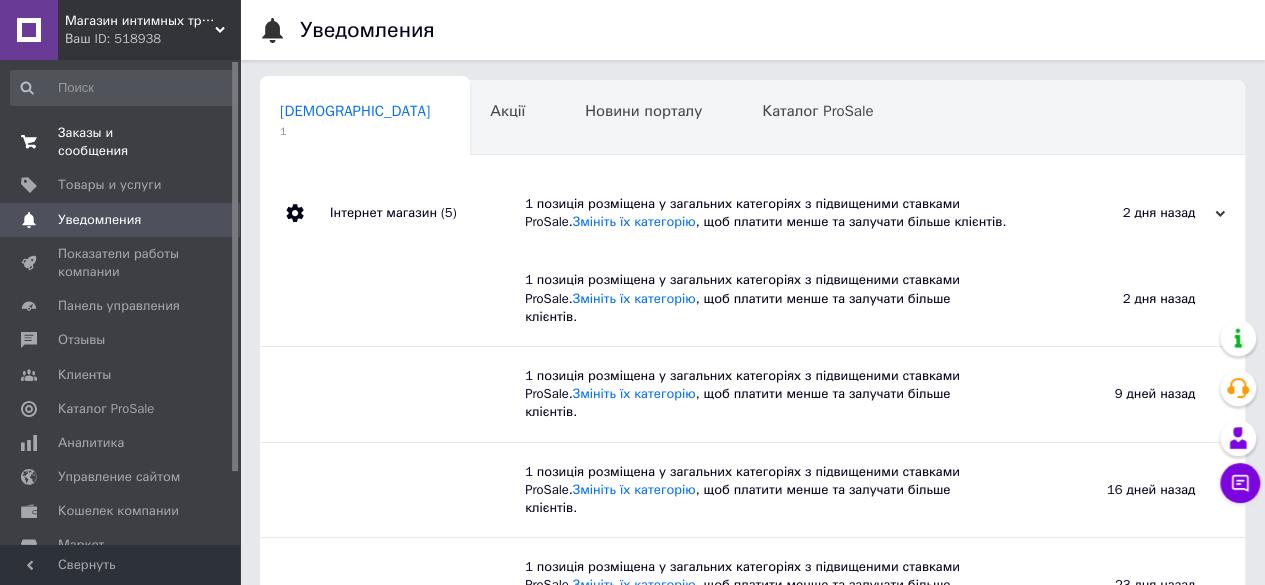 click on "Заказы и сообщения" at bounding box center (121, 142) 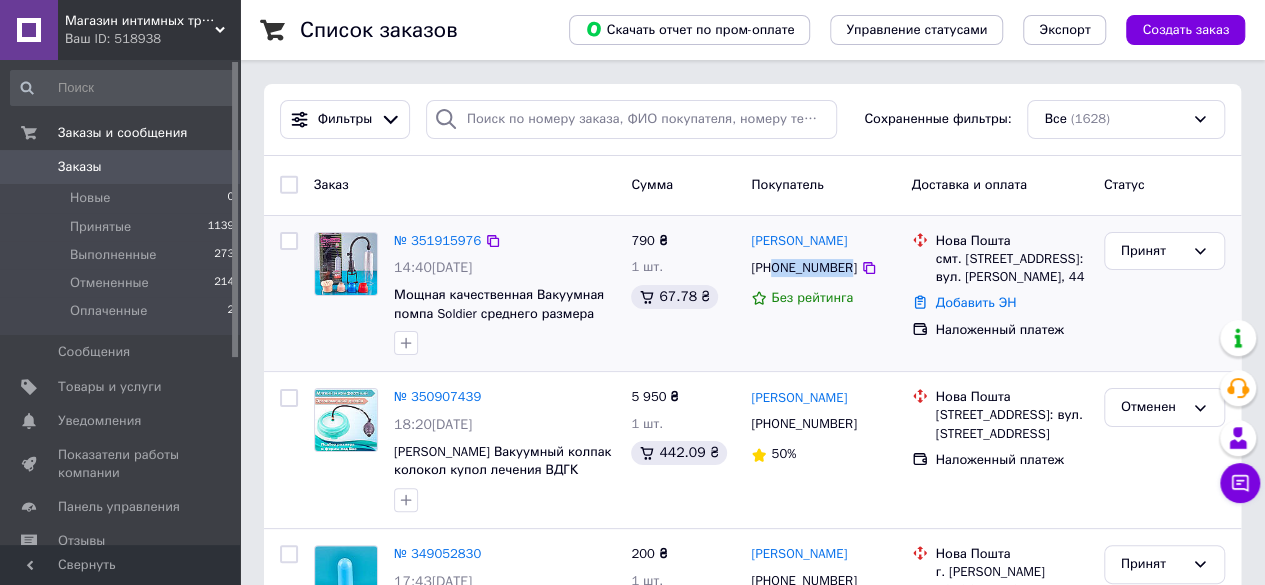 drag, startPoint x: 845, startPoint y: 267, endPoint x: 777, endPoint y: 267, distance: 68 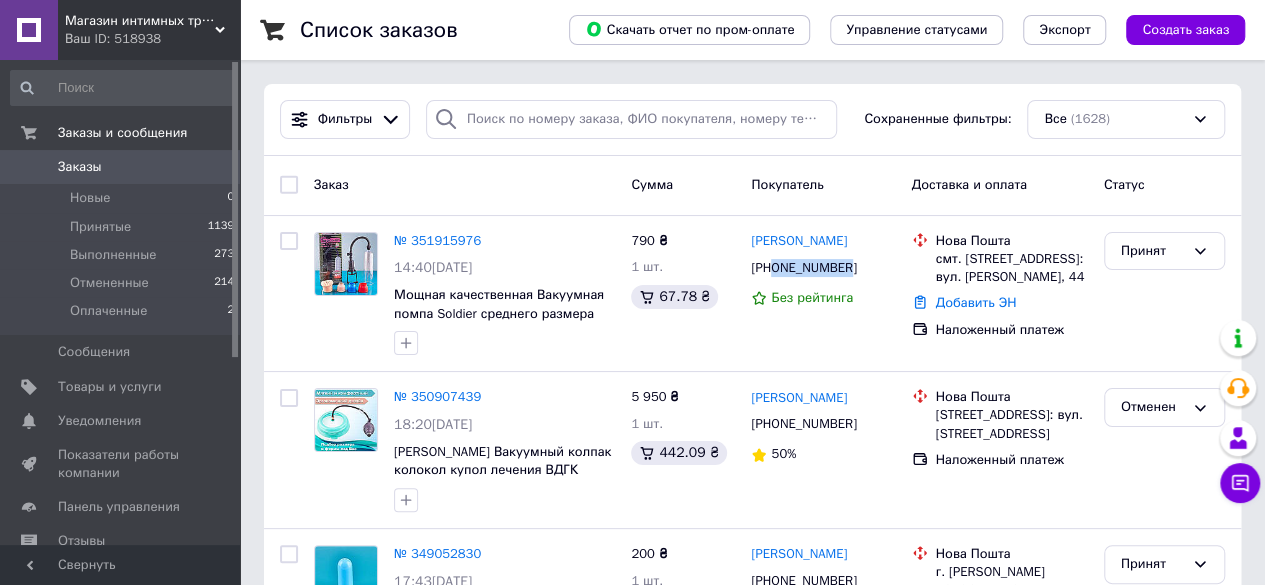 copy on "0660673326" 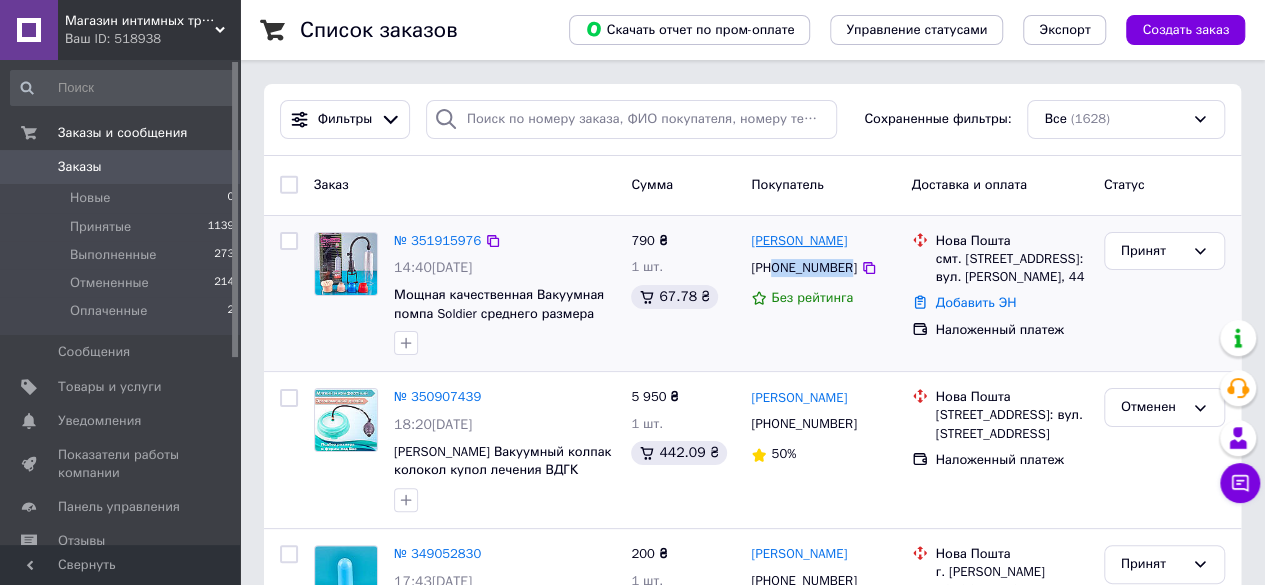 drag, startPoint x: 861, startPoint y: 242, endPoint x: 751, endPoint y: 242, distance: 110 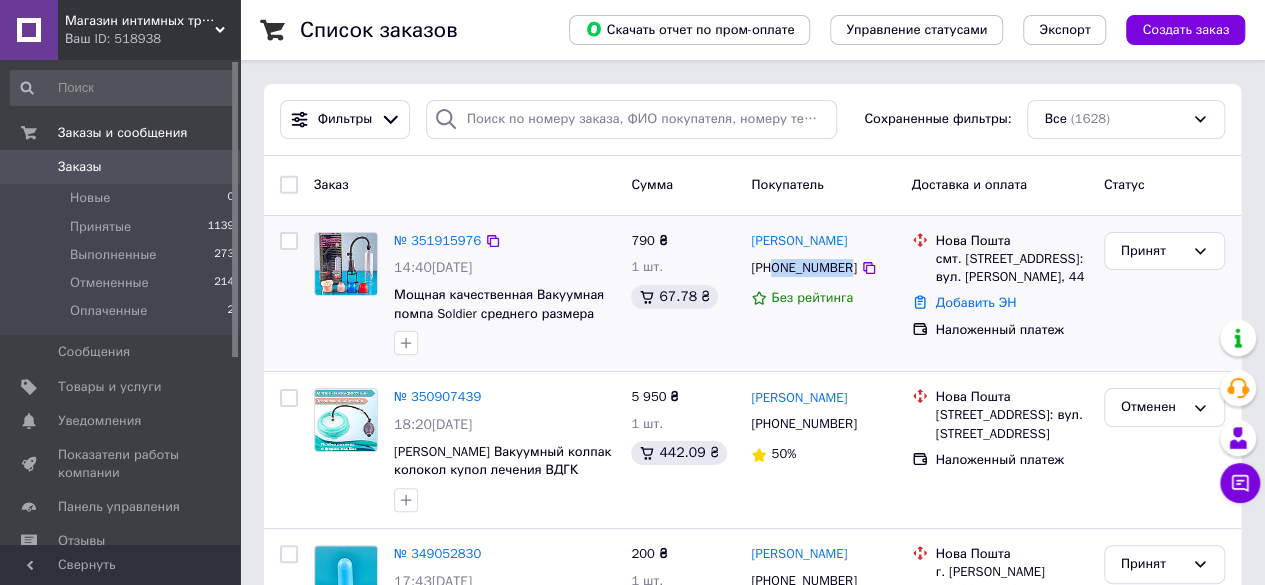 copy on "[PERSON_NAME]" 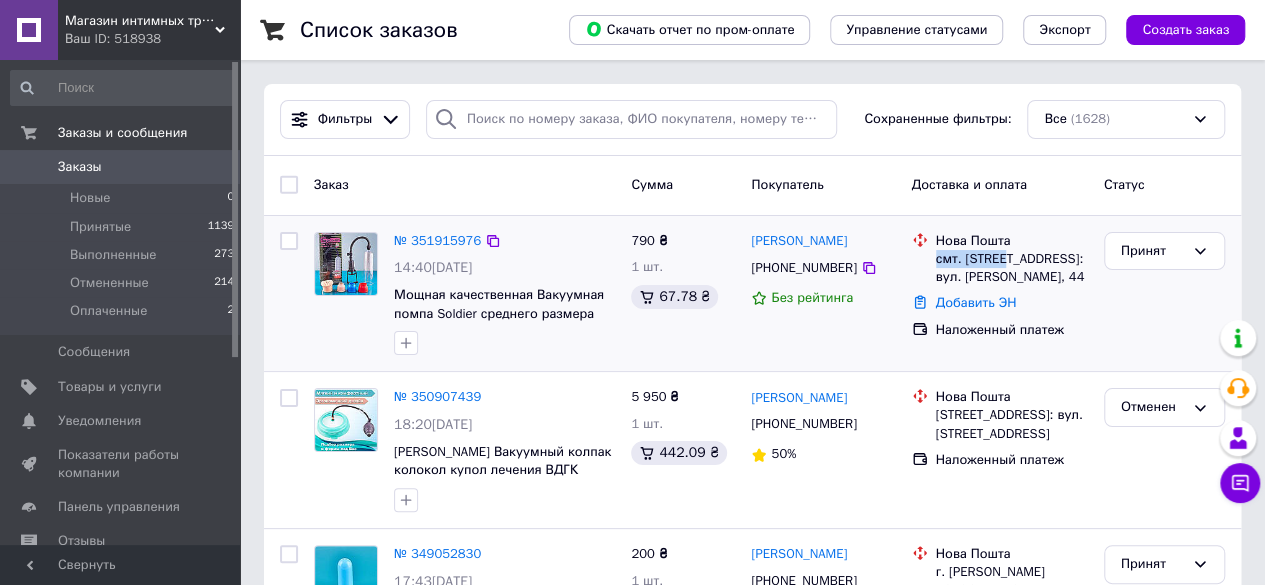 drag, startPoint x: 937, startPoint y: 254, endPoint x: 1000, endPoint y: 260, distance: 63.28507 